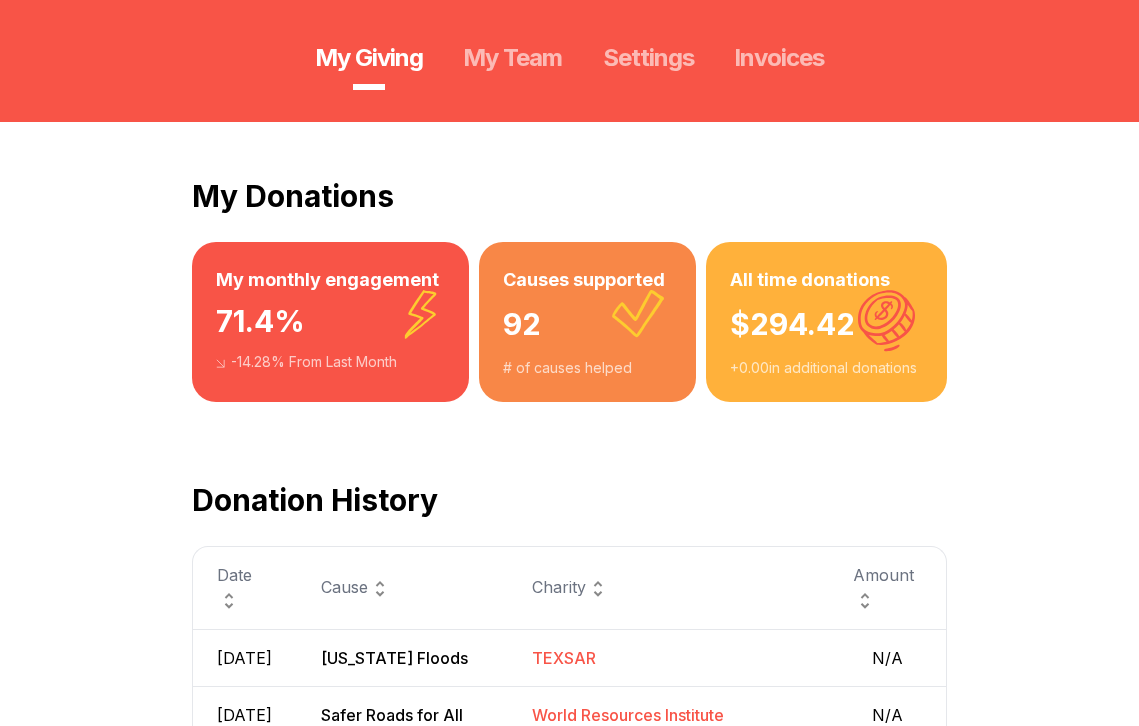 scroll, scrollTop: 203, scrollLeft: 0, axis: vertical 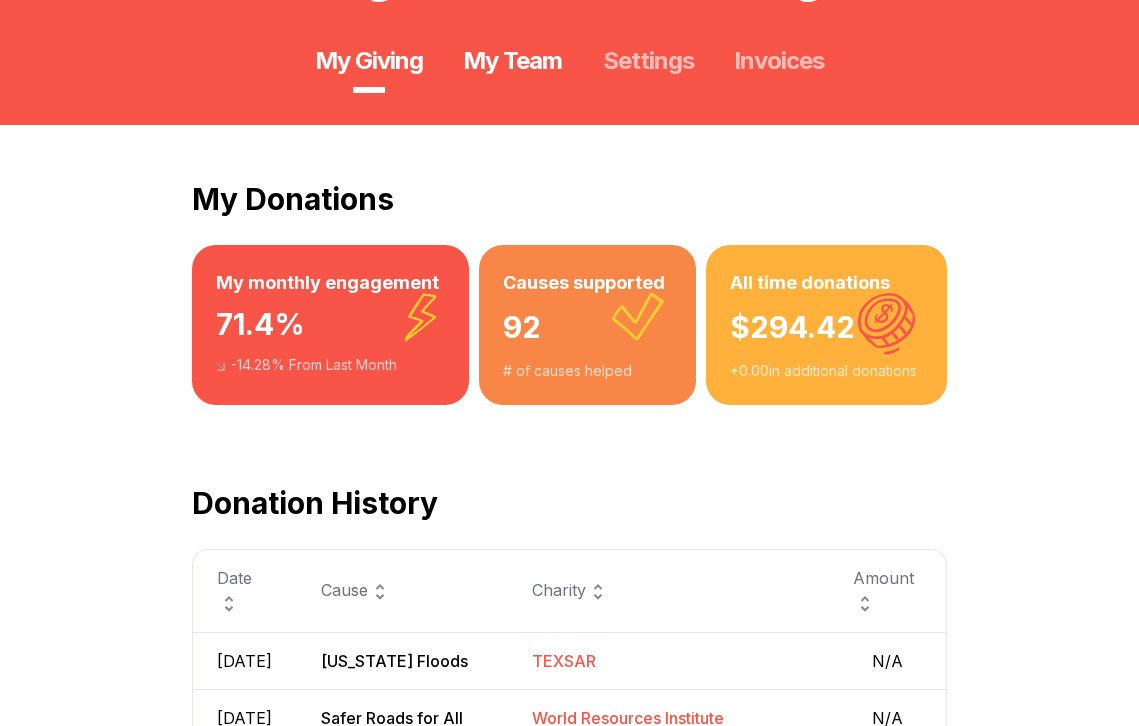 click on "My Team" at bounding box center [512, 61] 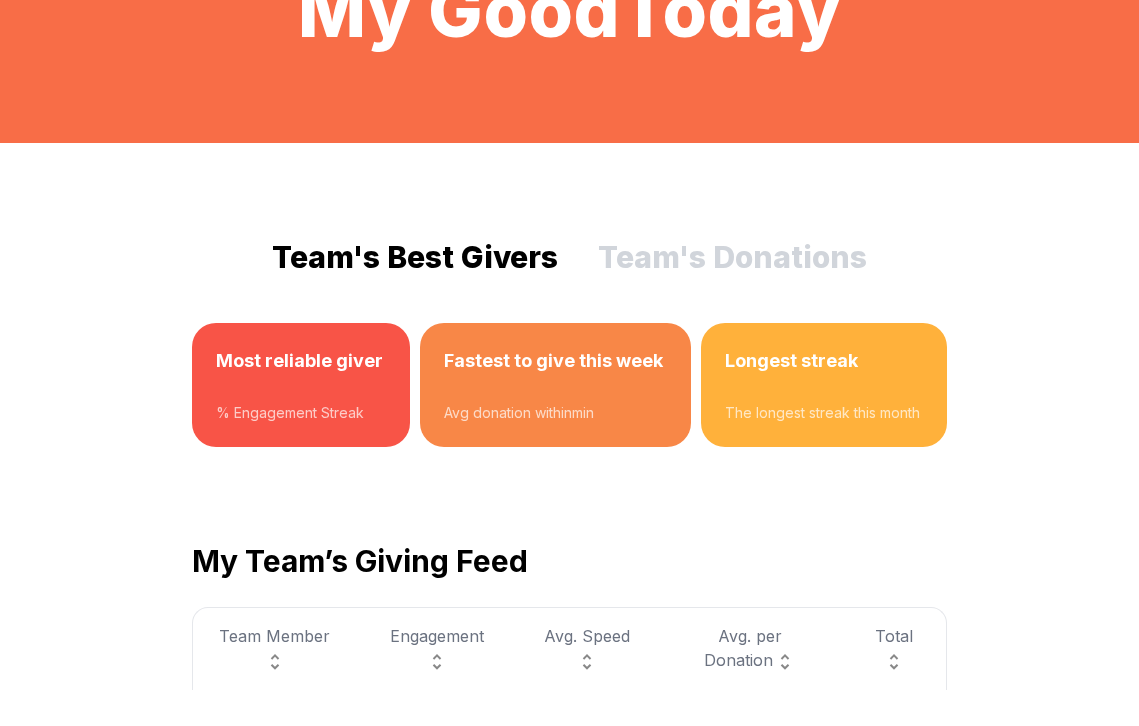 scroll, scrollTop: 167, scrollLeft: 0, axis: vertical 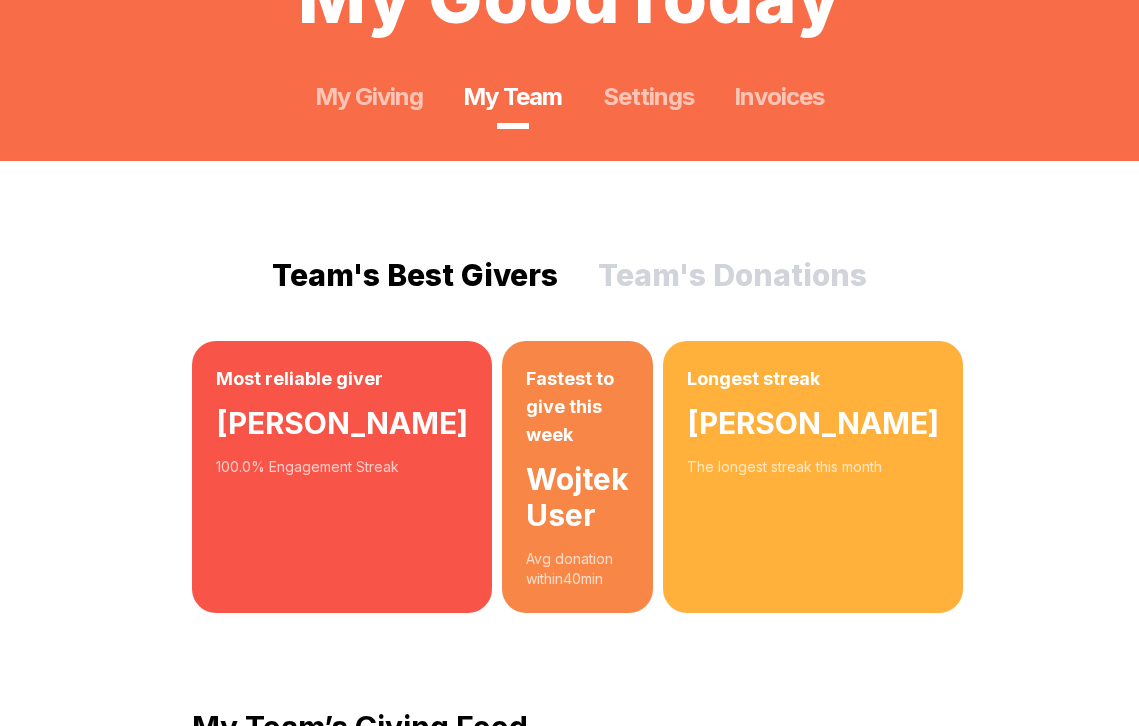 click on "Team's Donations" at bounding box center (732, 275) 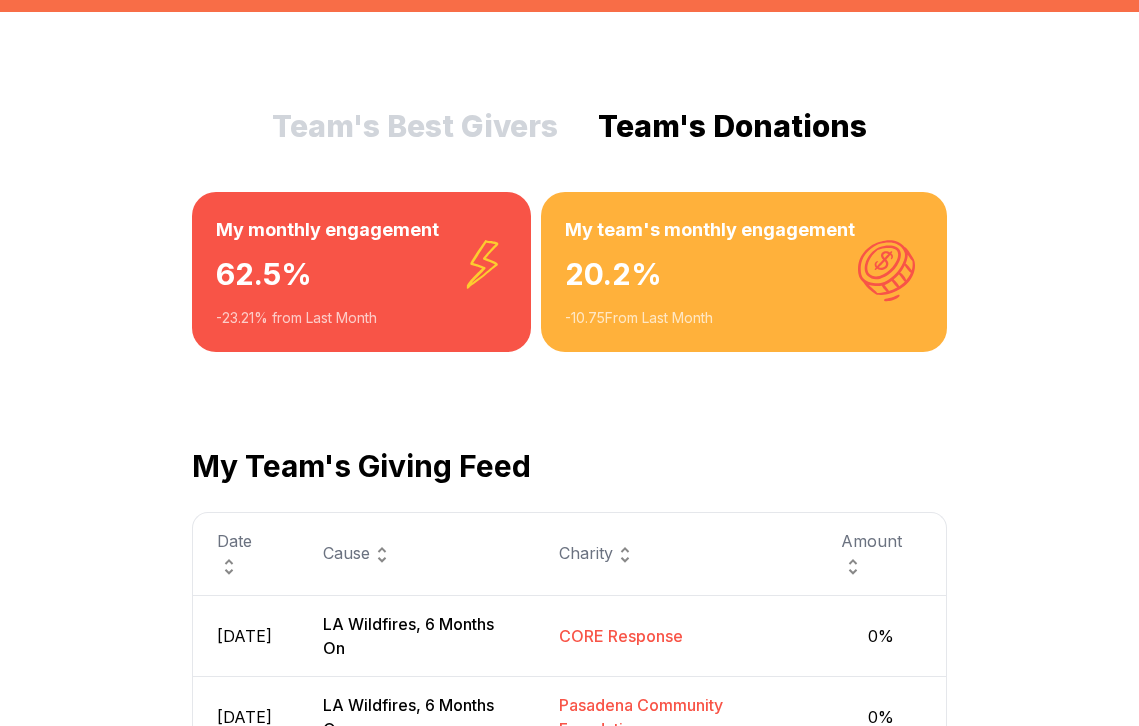 scroll, scrollTop: 341, scrollLeft: 0, axis: vertical 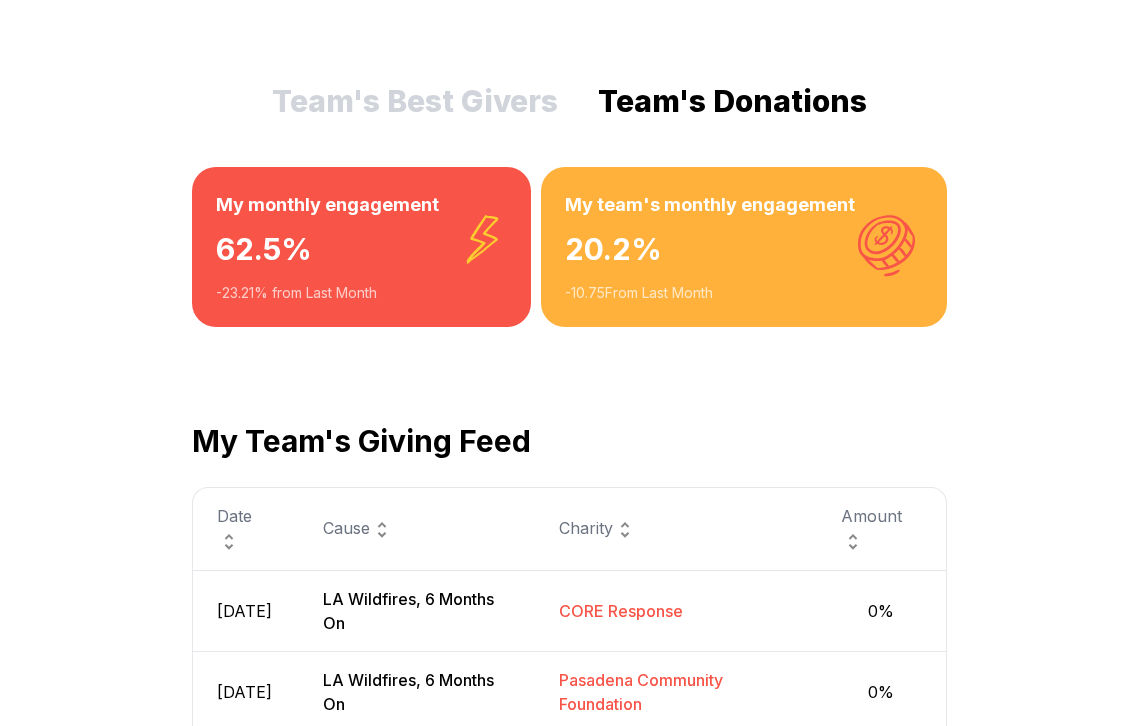 click on "My team's monthly engagement" at bounding box center [744, 205] 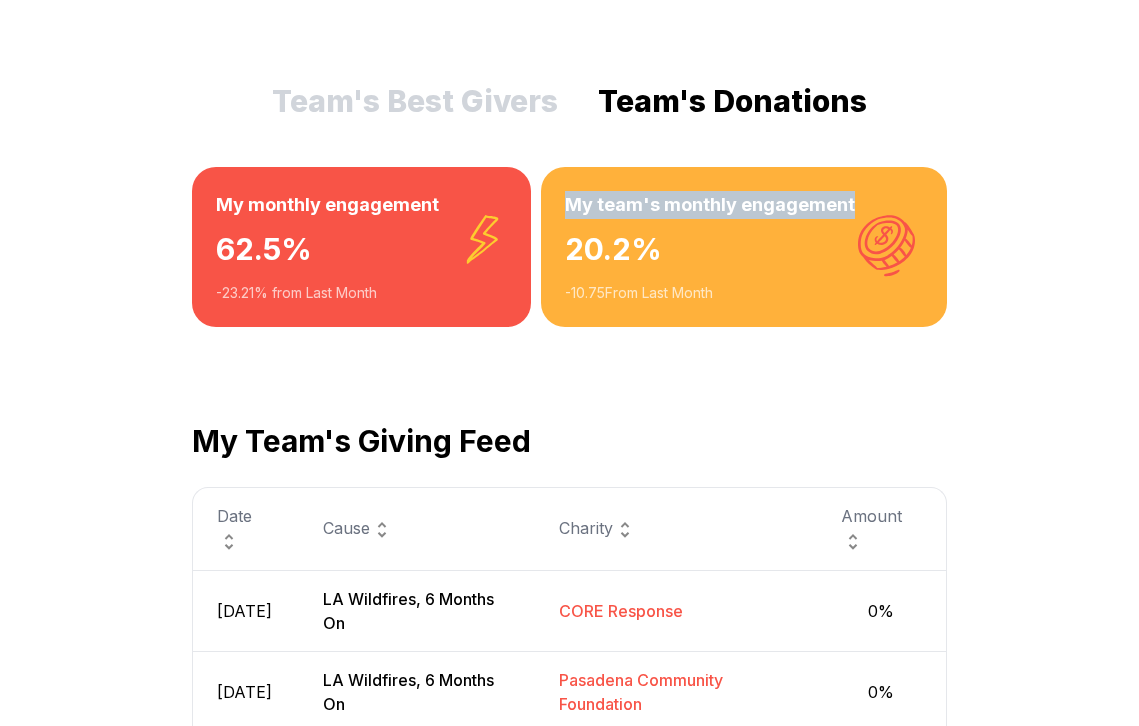 drag, startPoint x: 784, startPoint y: 211, endPoint x: 583, endPoint y: 212, distance: 201.00249 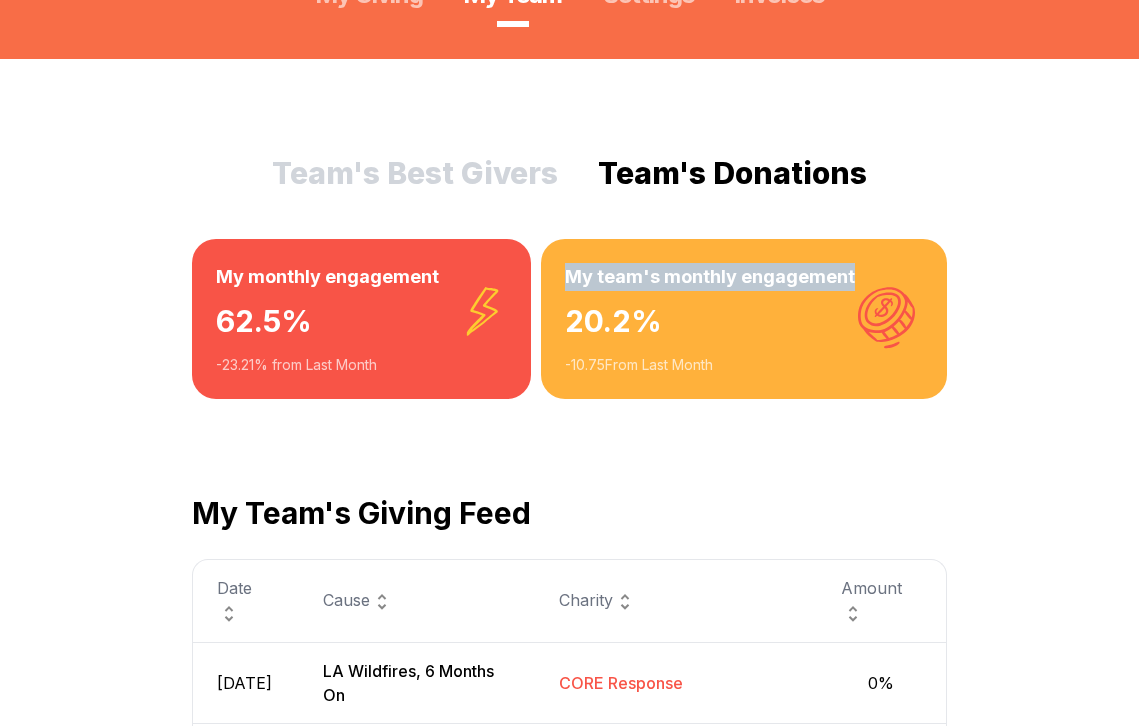 scroll, scrollTop: 266, scrollLeft: 0, axis: vertical 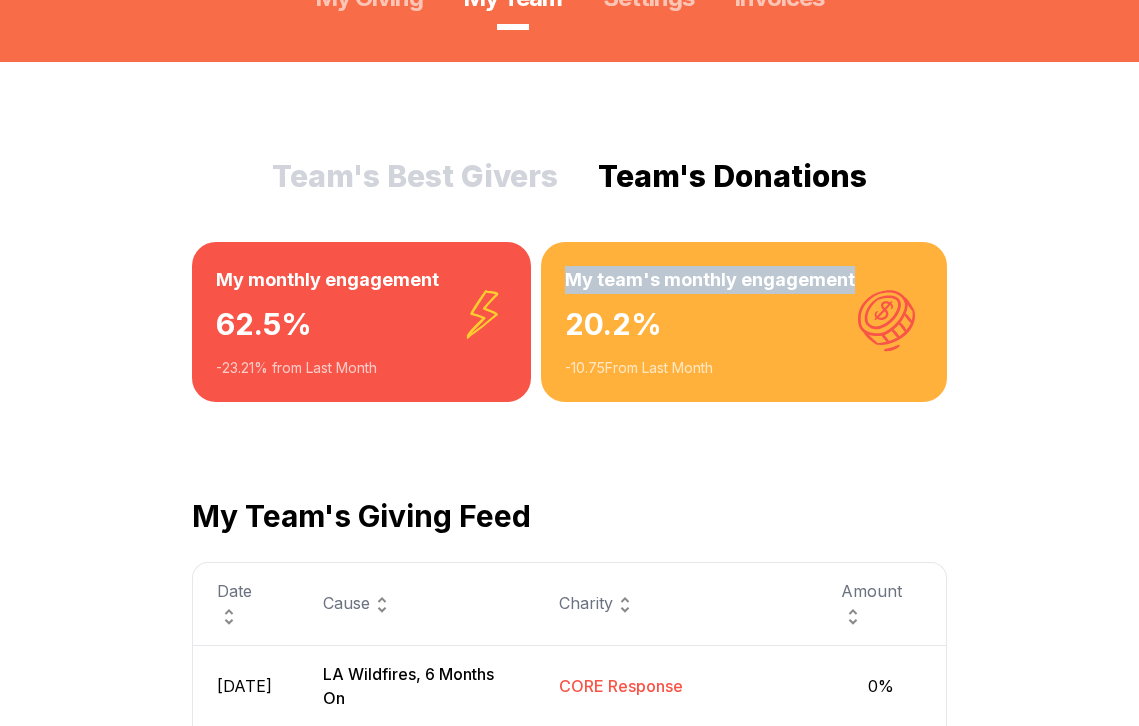 click on "Team's Best Givers" at bounding box center (415, 176) 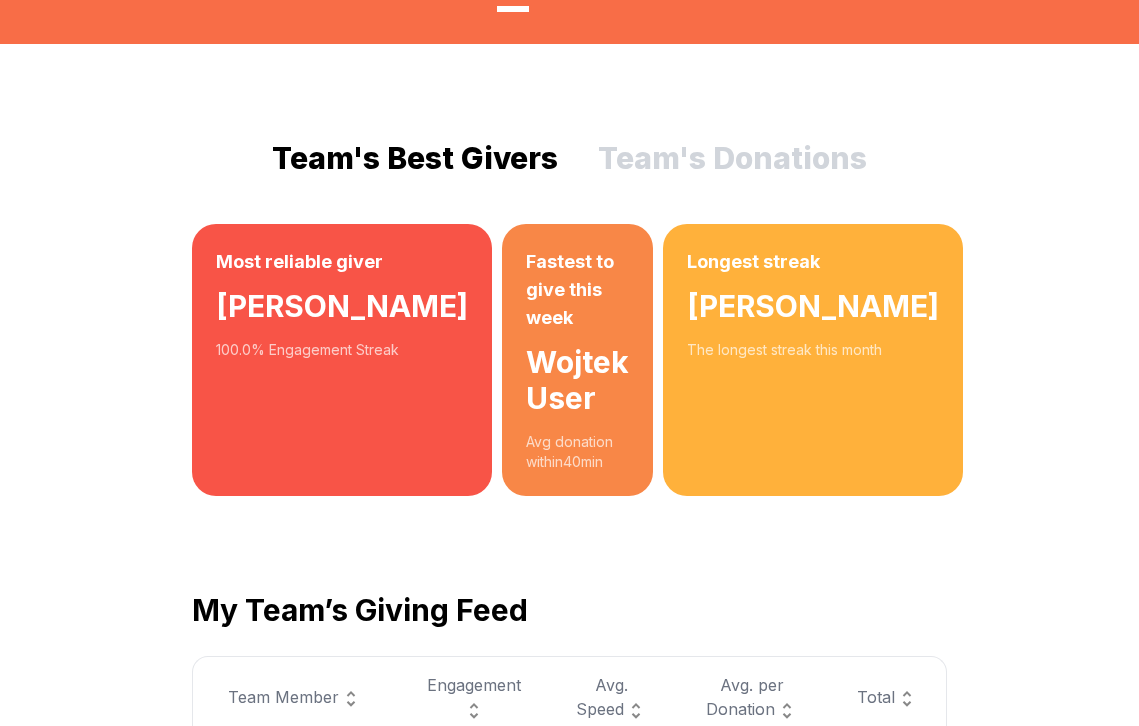 scroll, scrollTop: 271, scrollLeft: 0, axis: vertical 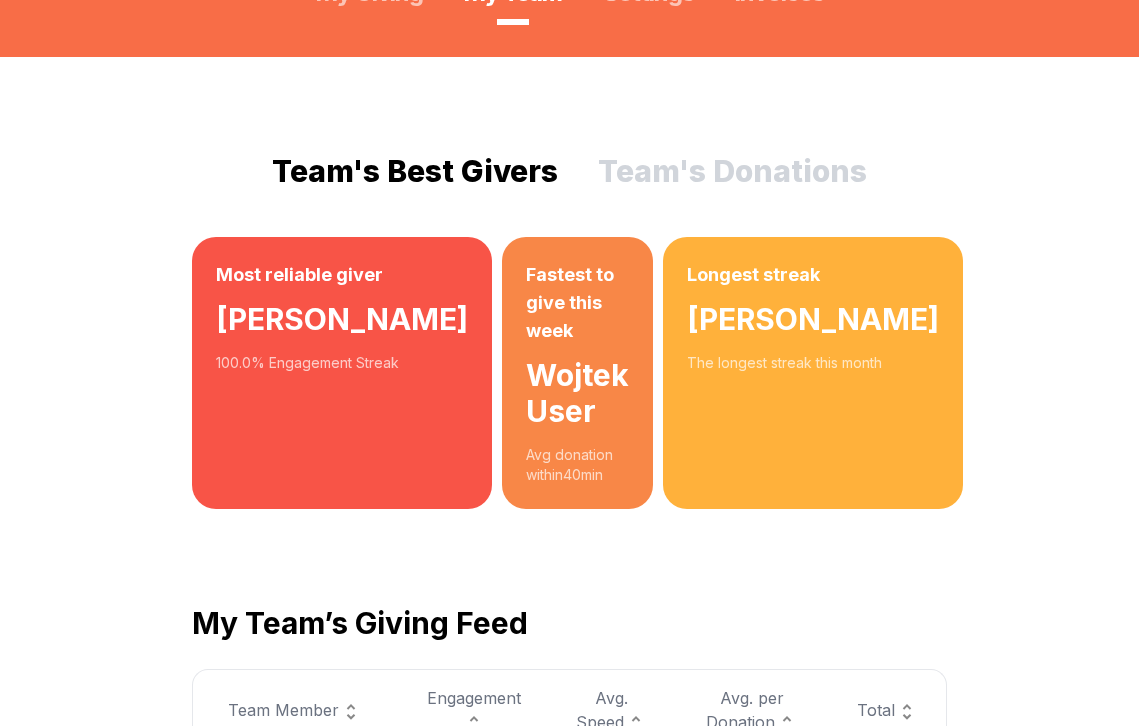 click on "Team's Donations" at bounding box center [732, 171] 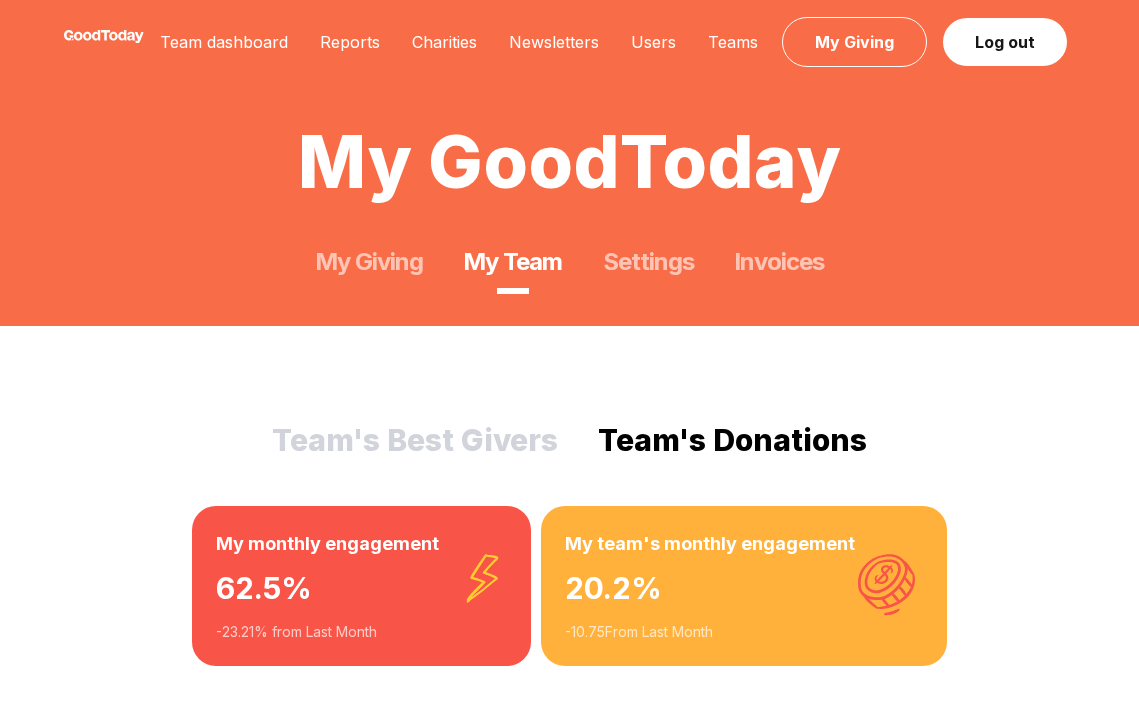scroll, scrollTop: 0, scrollLeft: 0, axis: both 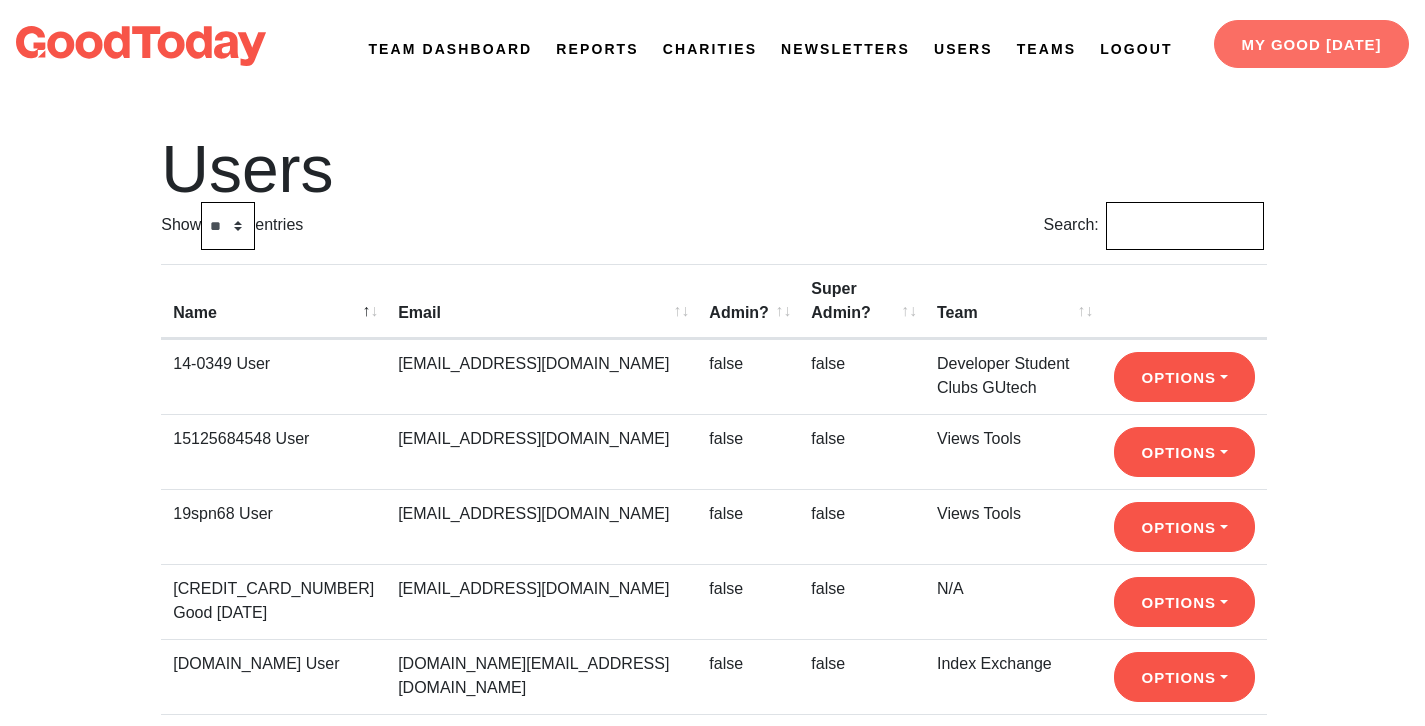 click on "My Good [DATE]" at bounding box center (1311, 44) 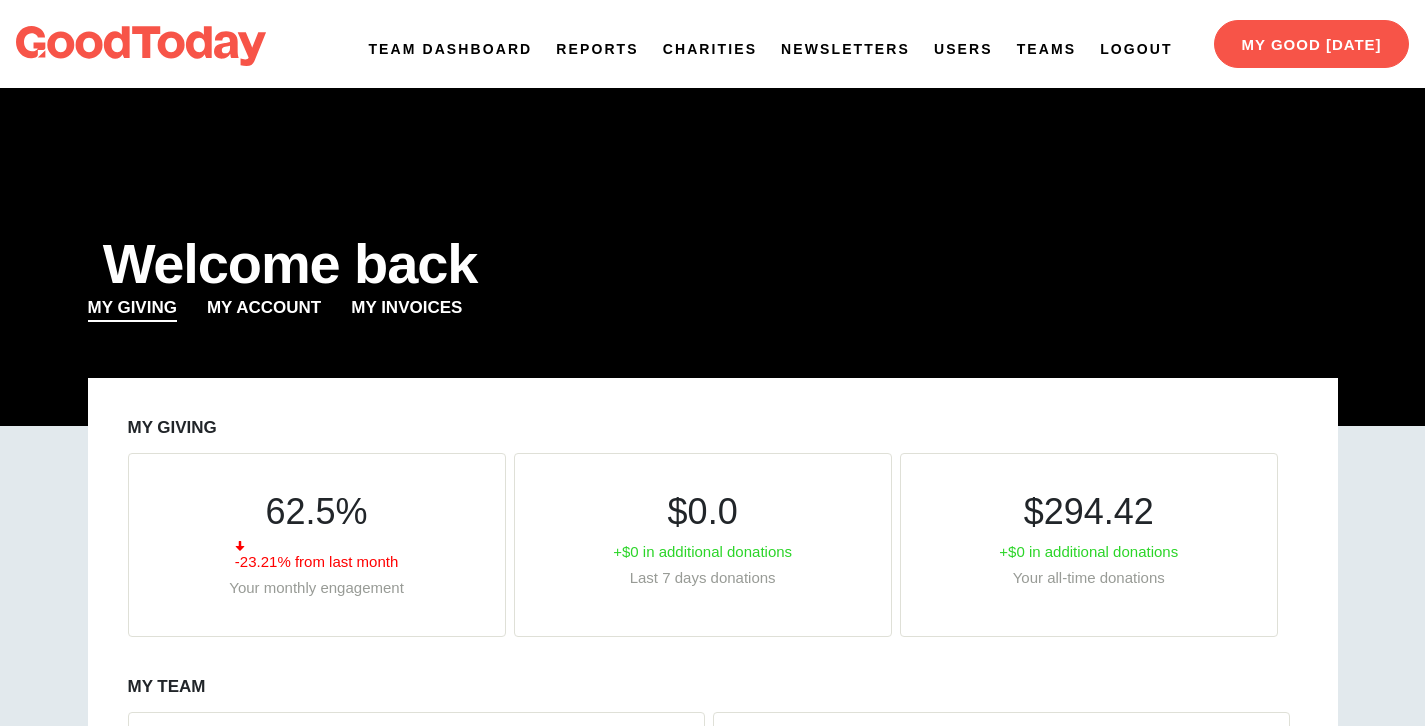 click on "Teams" at bounding box center [1047, 49] 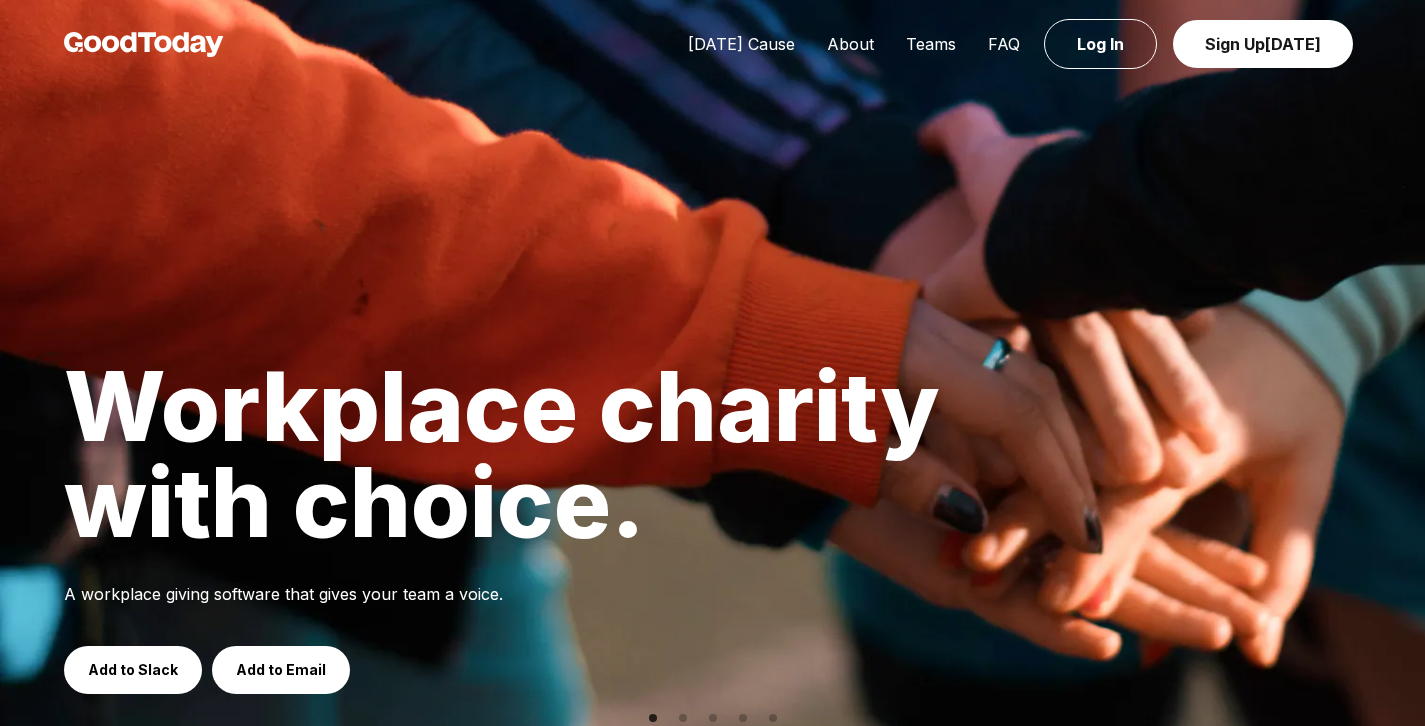 scroll, scrollTop: 0, scrollLeft: 0, axis: both 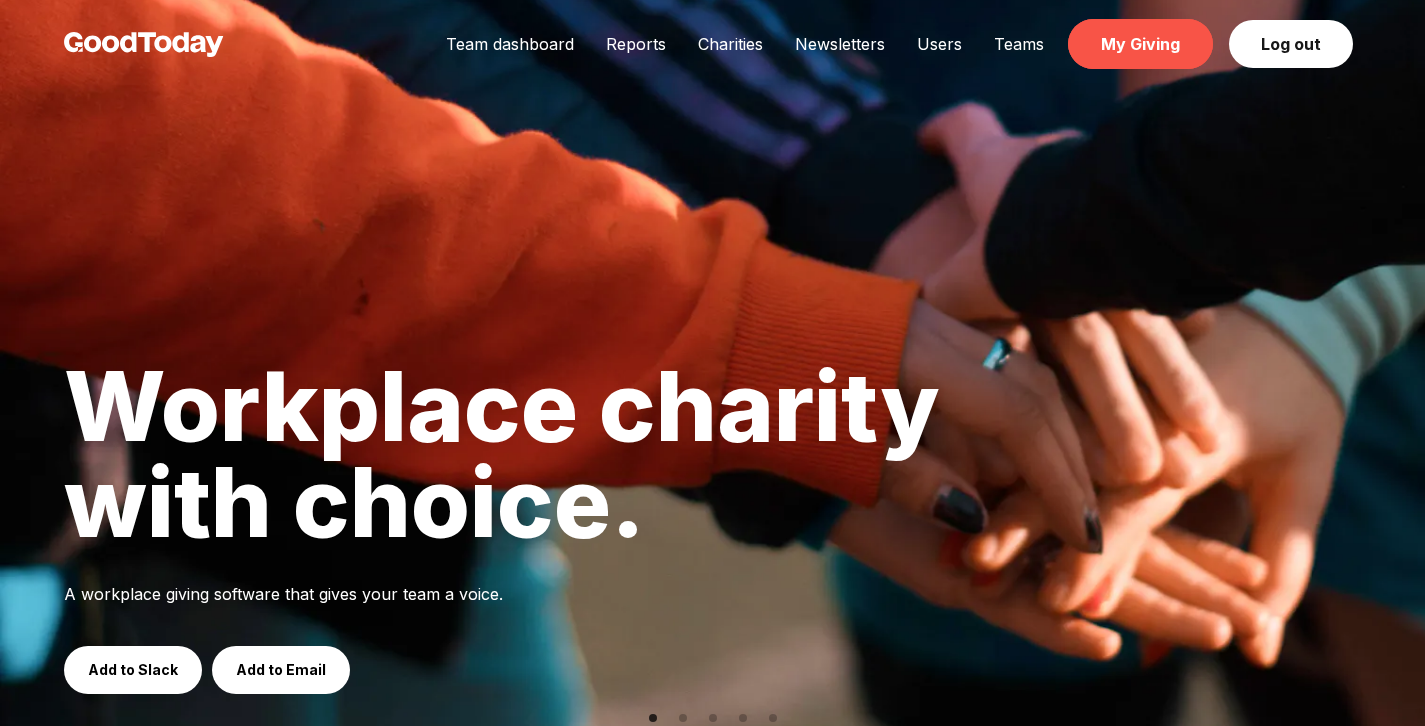 click on "My Giving" at bounding box center [1140, 44] 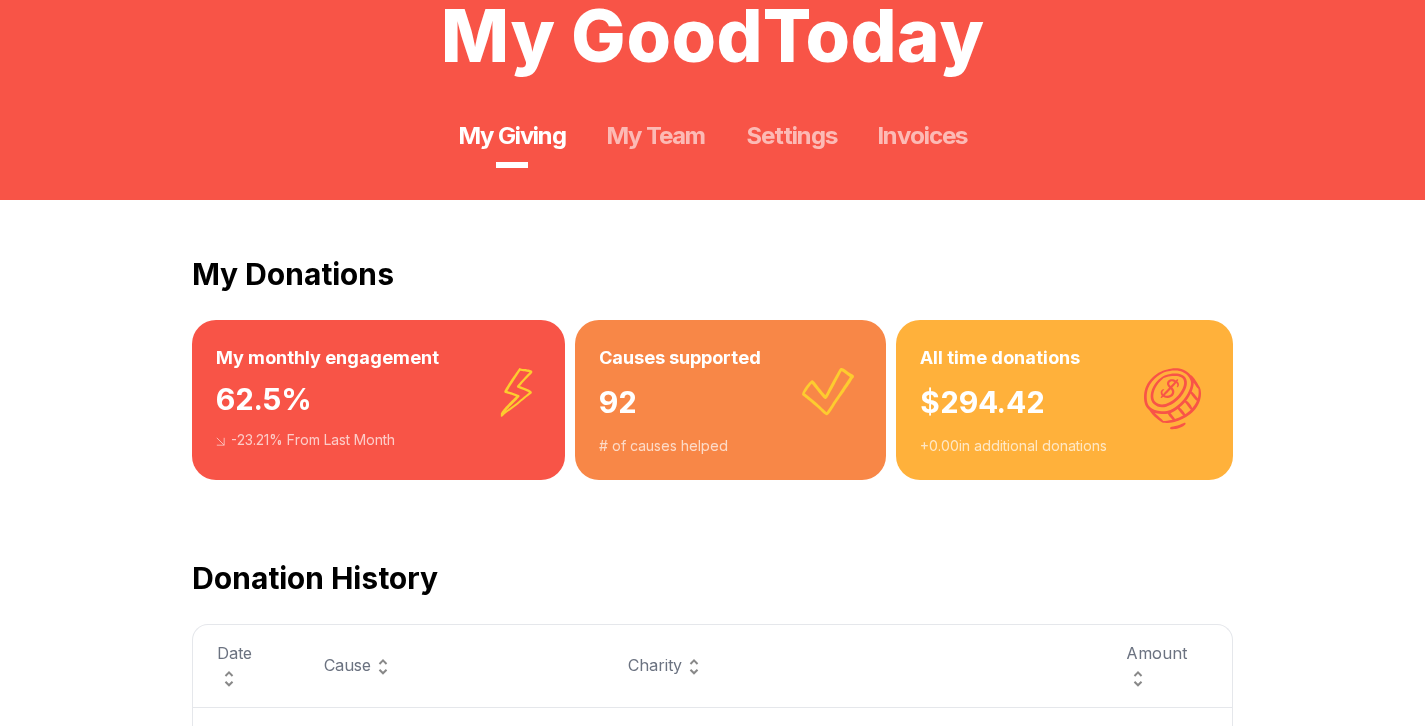 scroll, scrollTop: 131, scrollLeft: 0, axis: vertical 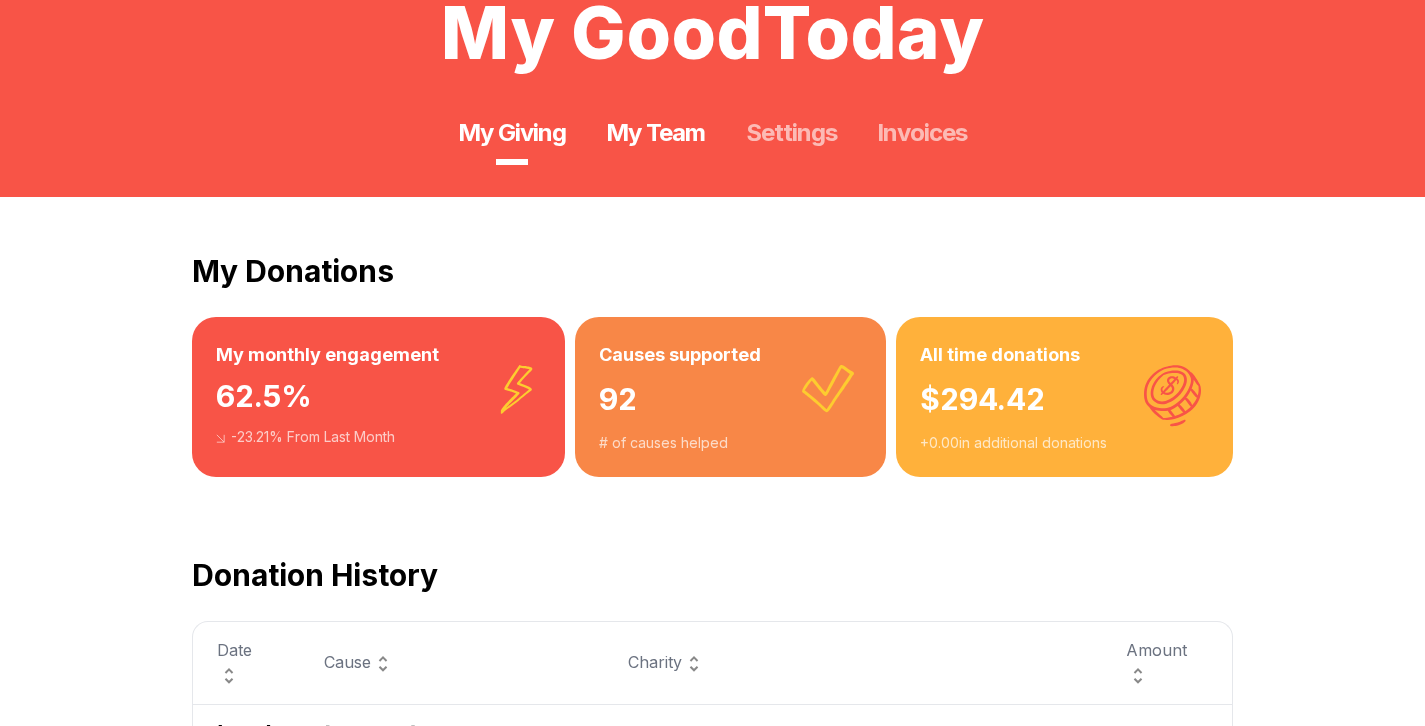 click on "My Team" at bounding box center (655, 133) 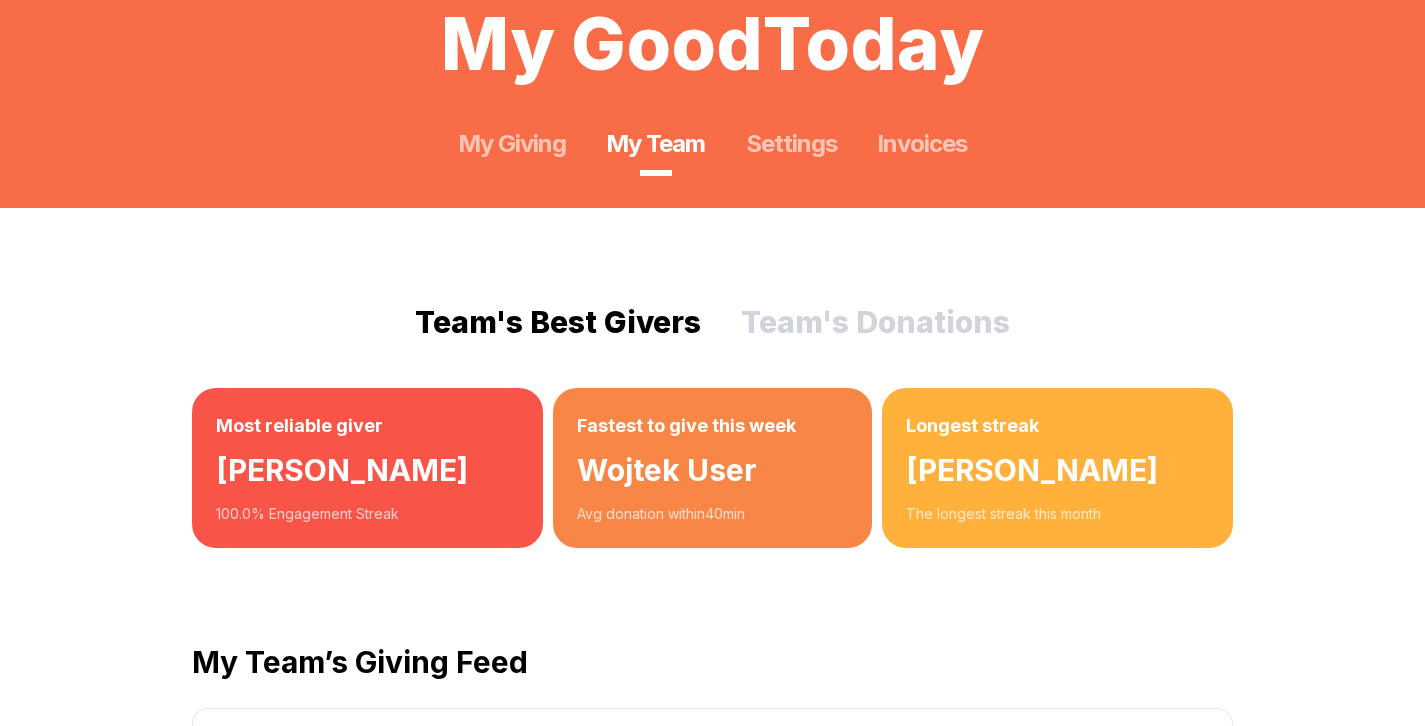 scroll, scrollTop: 403, scrollLeft: 0, axis: vertical 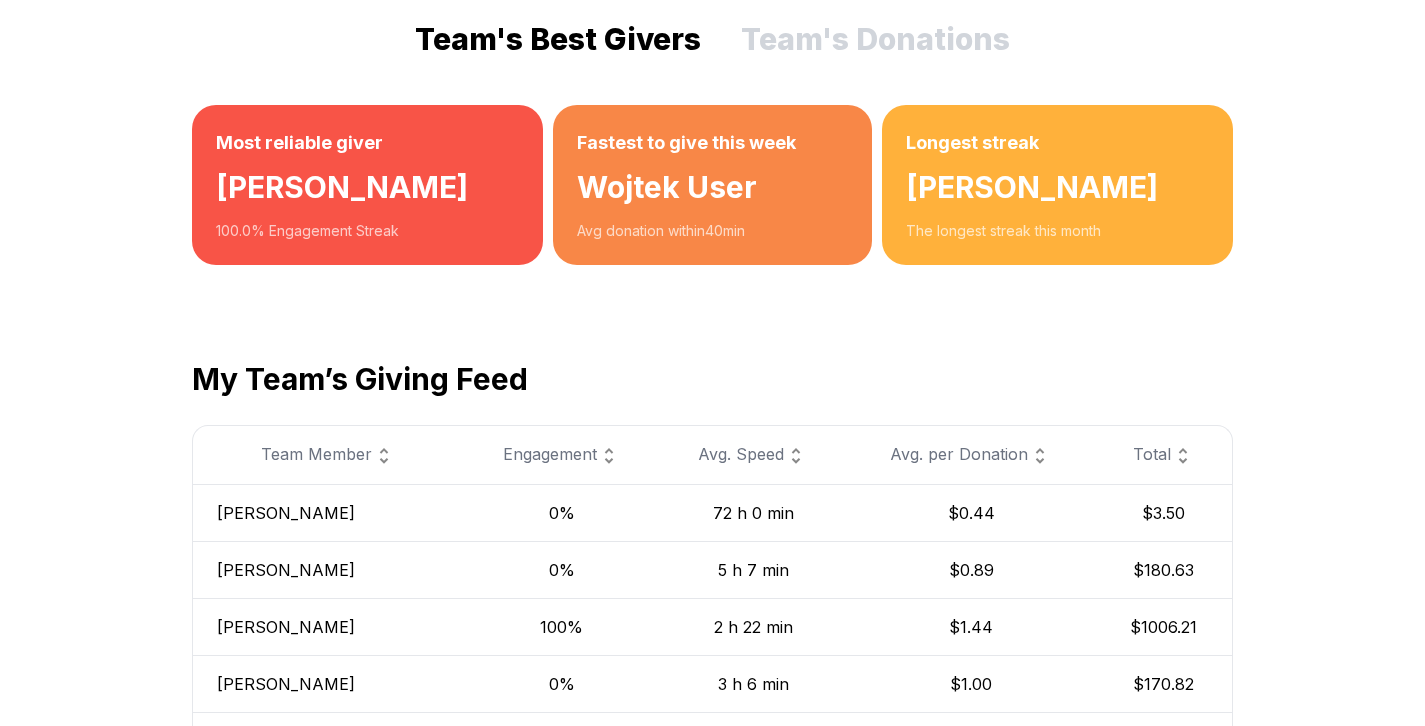 click on "Team's Donations" at bounding box center (875, 39) 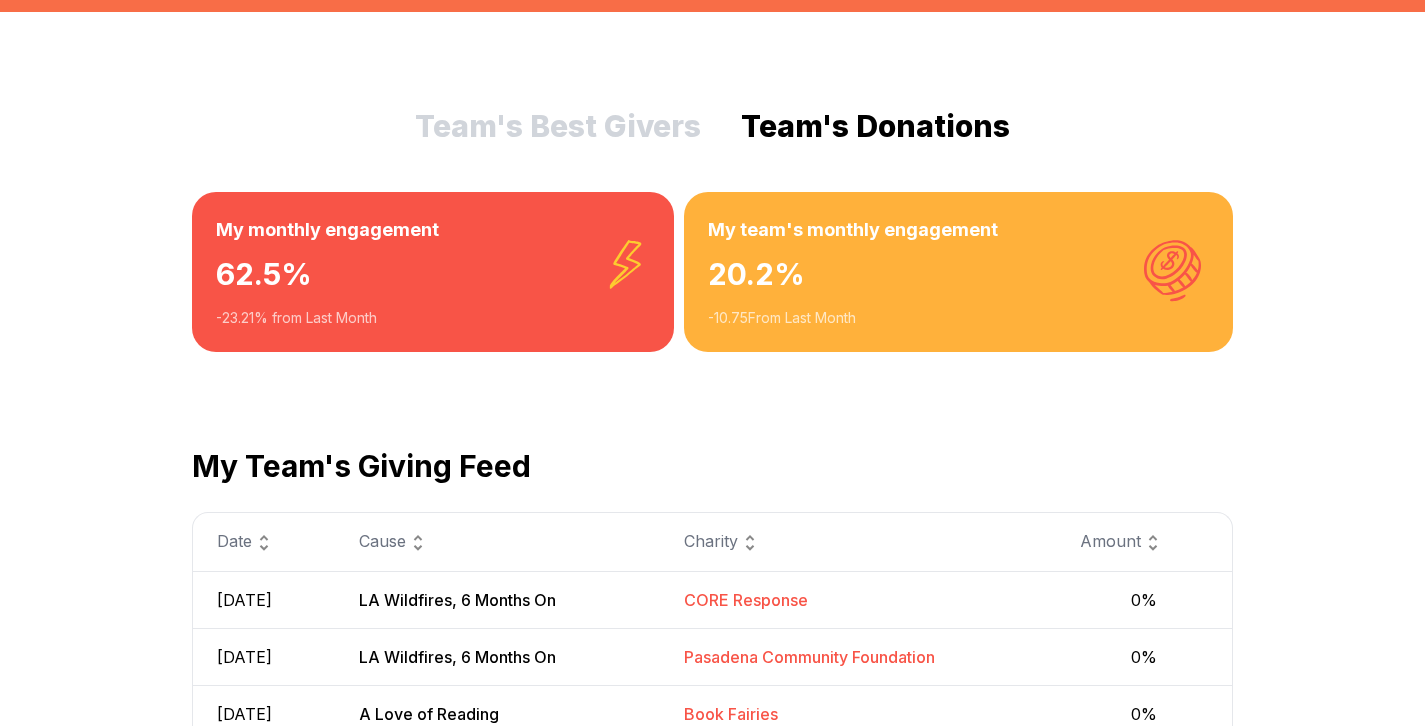 scroll, scrollTop: 320, scrollLeft: 0, axis: vertical 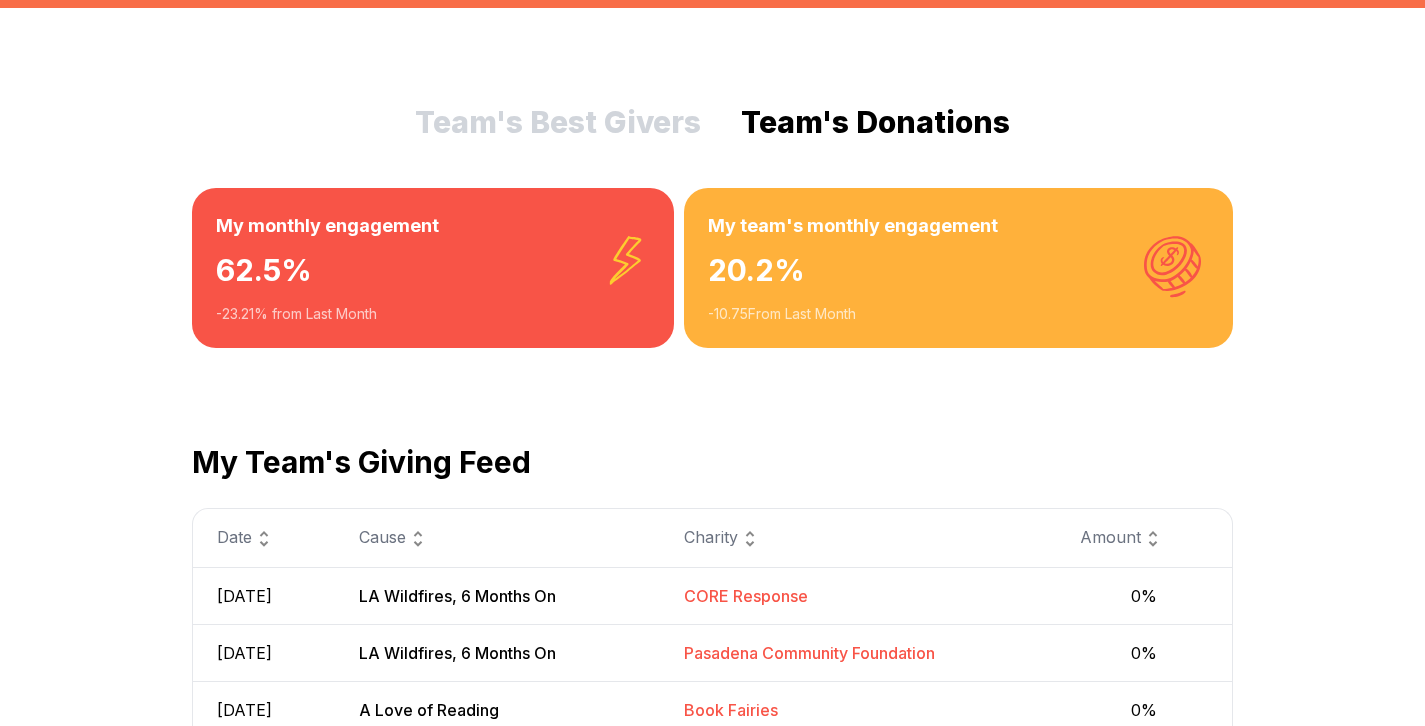 type 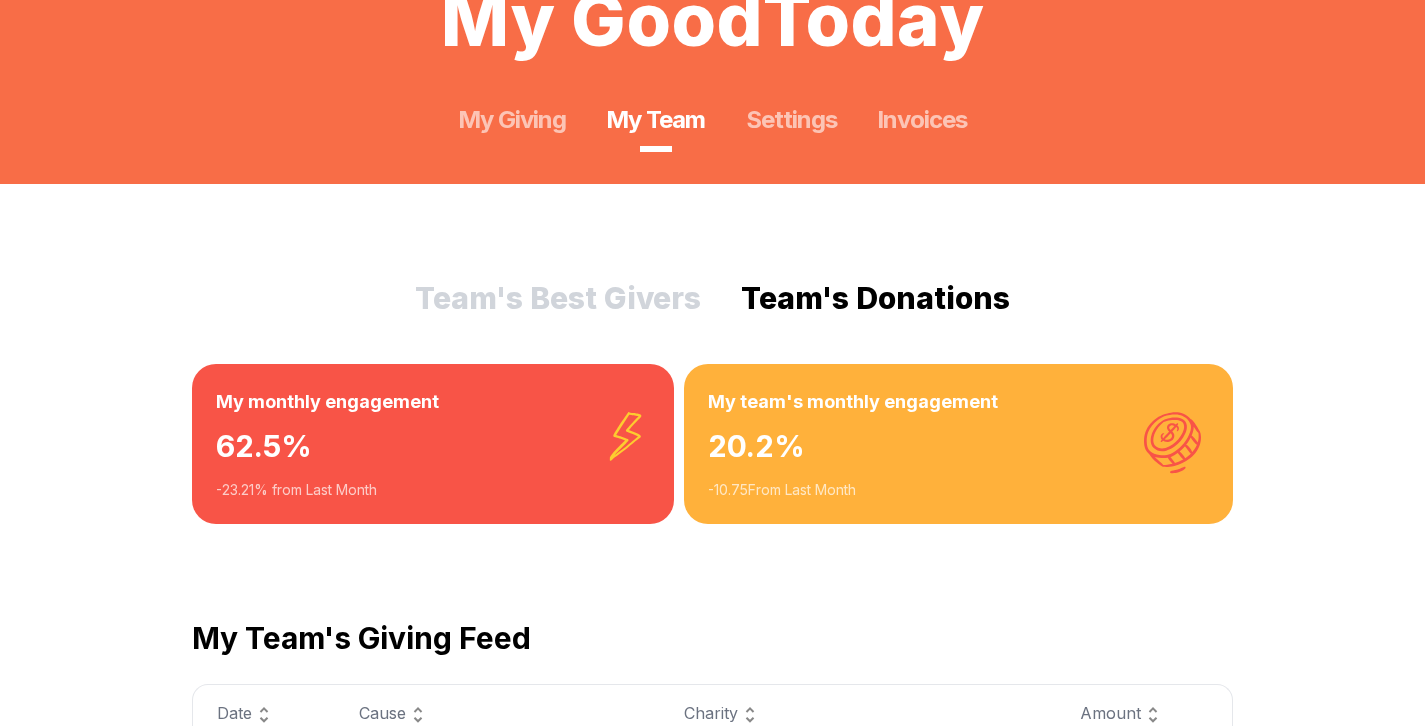 scroll, scrollTop: 0, scrollLeft: 0, axis: both 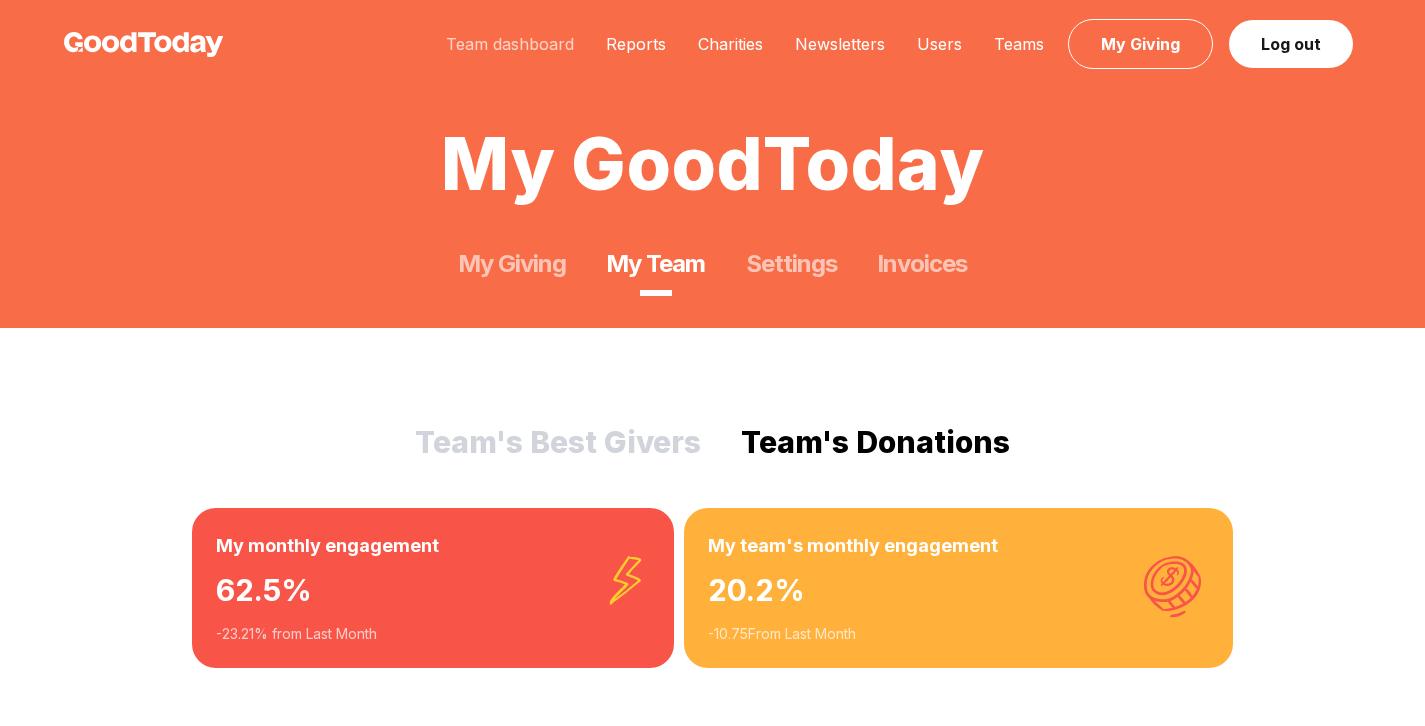 click on "Team dashboard" at bounding box center (510, 44) 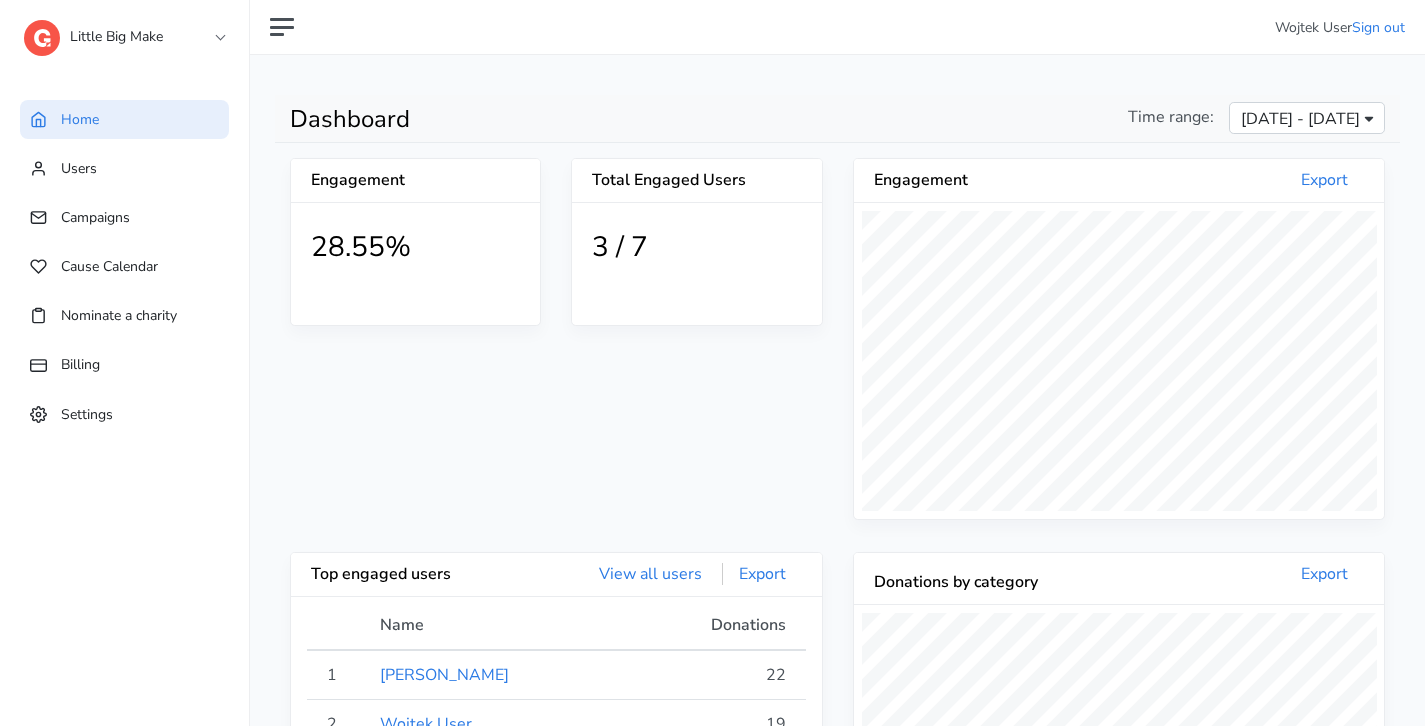 scroll, scrollTop: 0, scrollLeft: 0, axis: both 